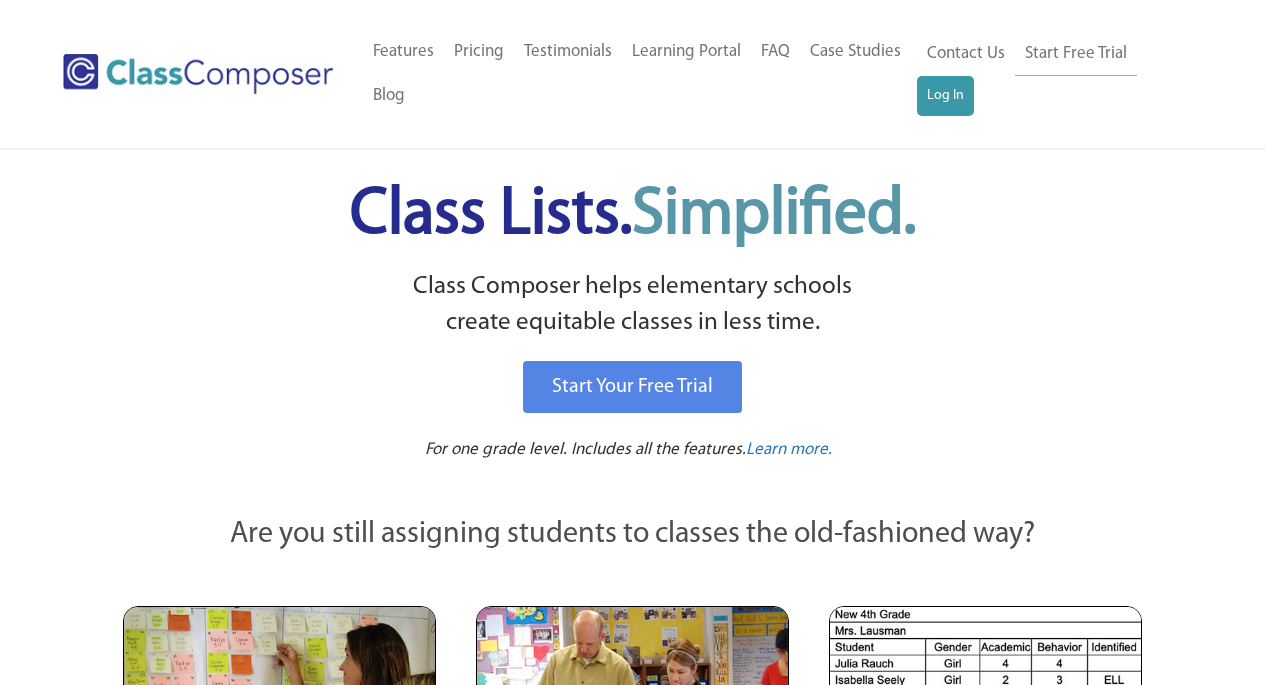 scroll, scrollTop: 0, scrollLeft: 0, axis: both 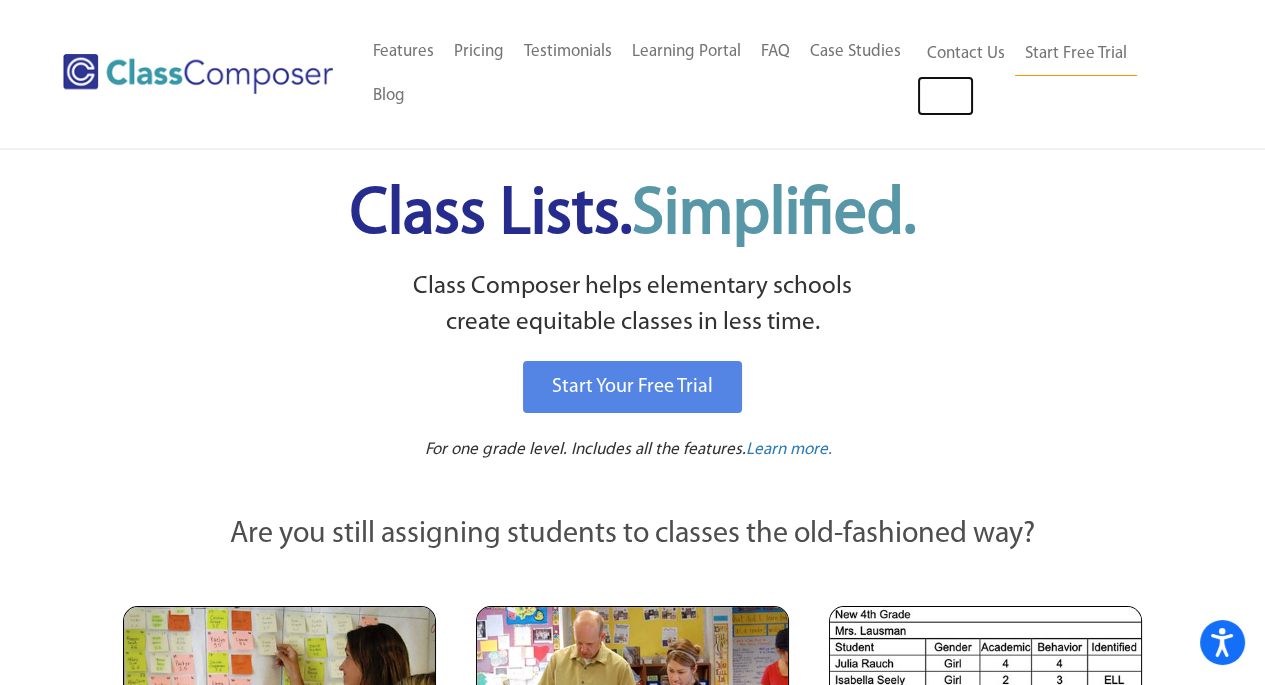click on "Log In" at bounding box center (945, 96) 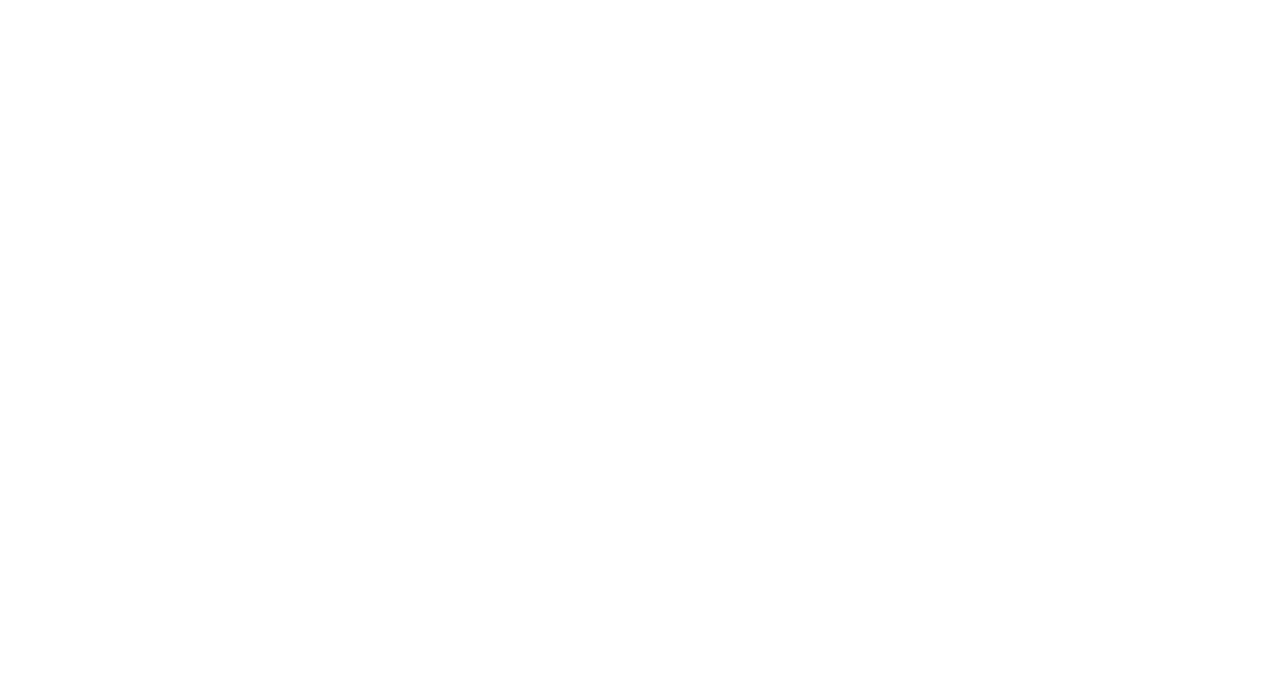 scroll, scrollTop: 0, scrollLeft: 0, axis: both 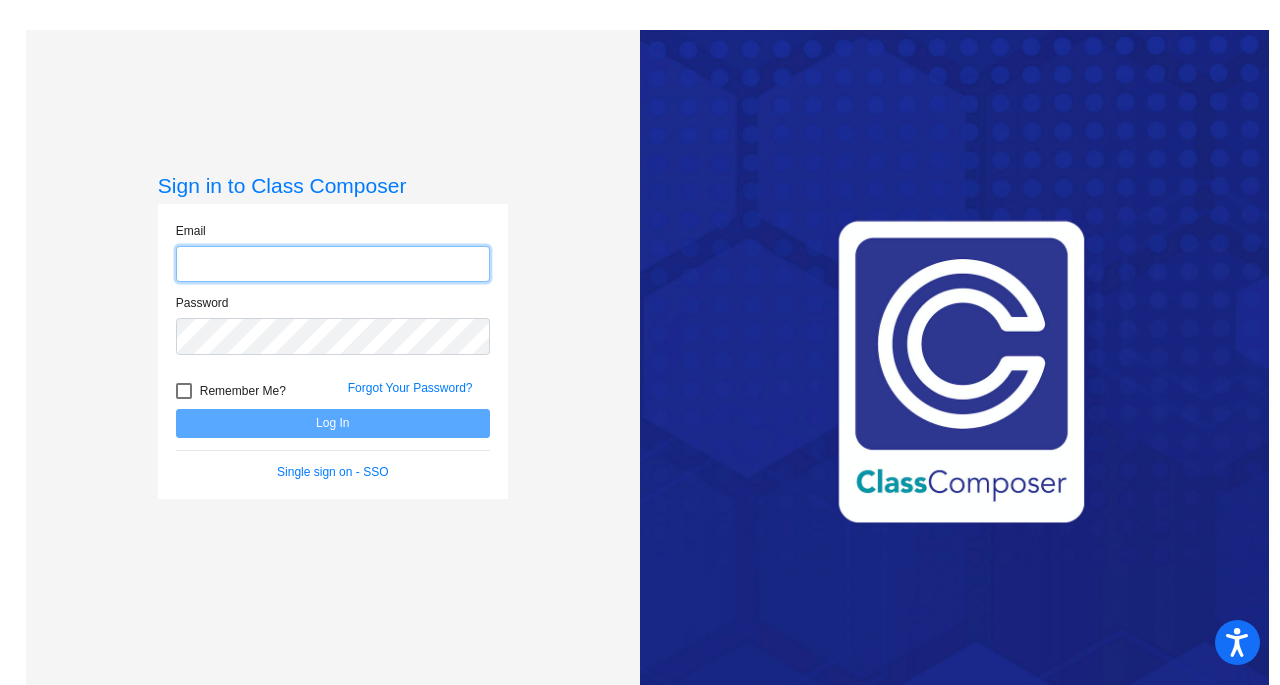 type on "[USERNAME]@[EXAMPLE.COM]" 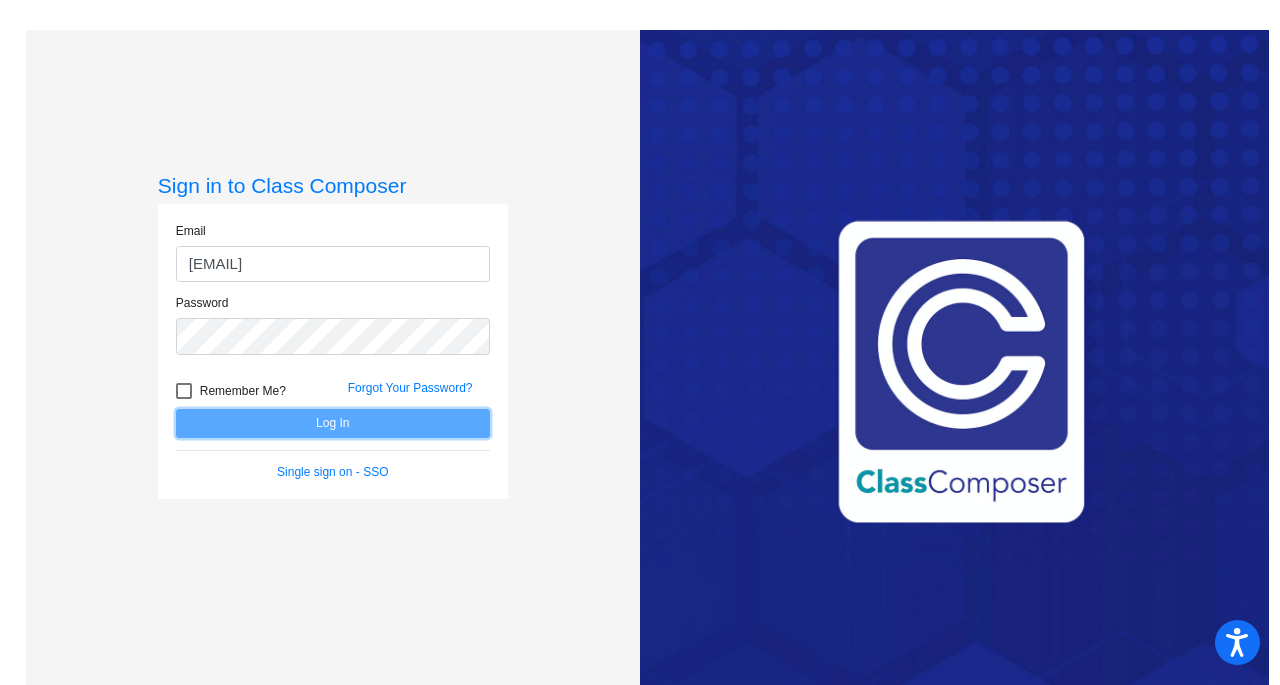 click on "Log In" 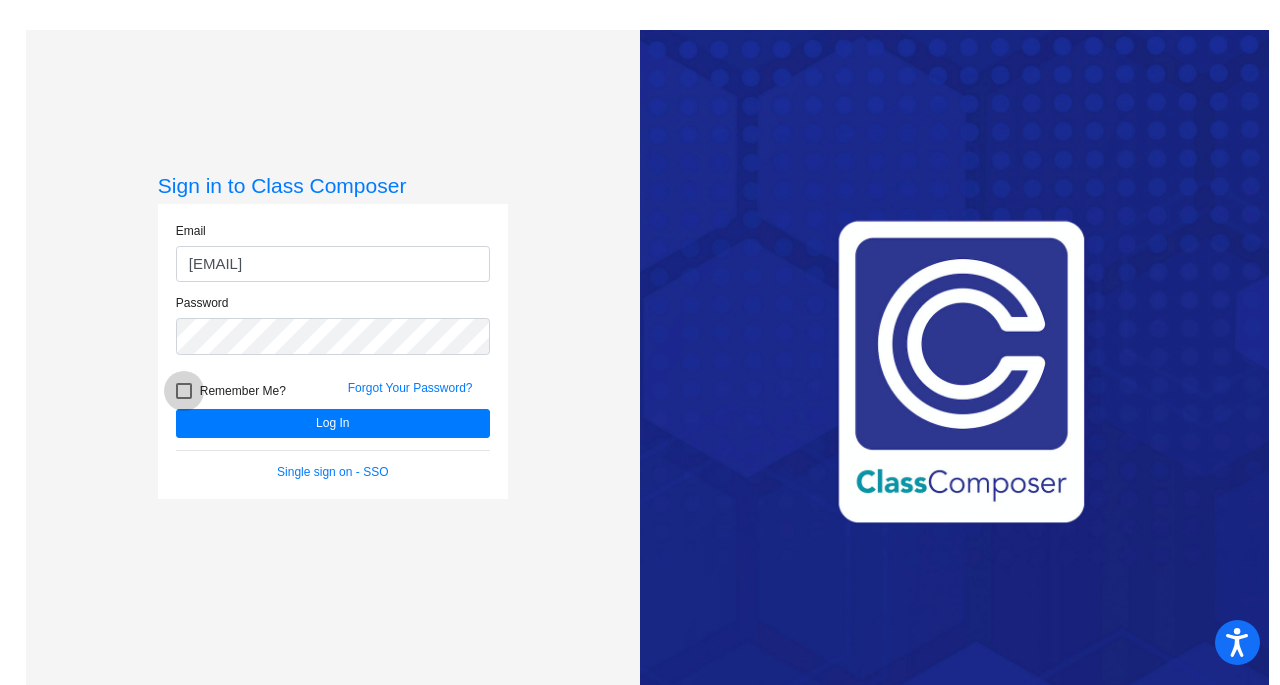 click at bounding box center (184, 391) 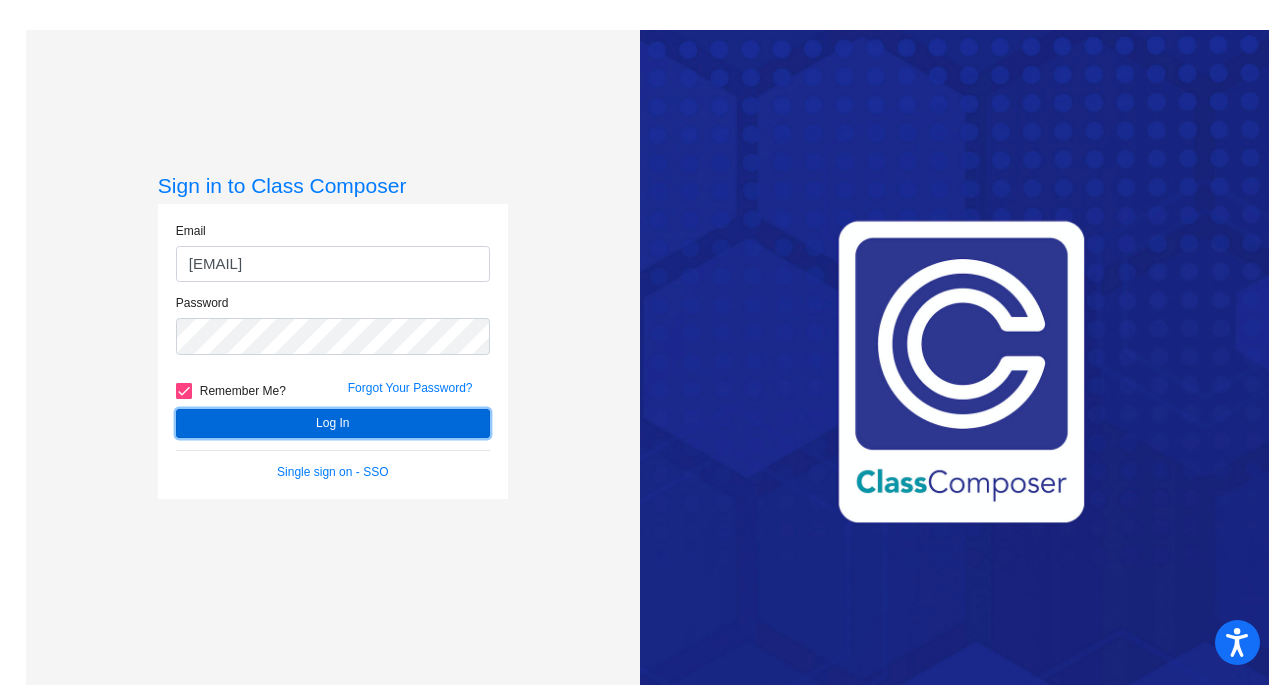 click on "Log In" 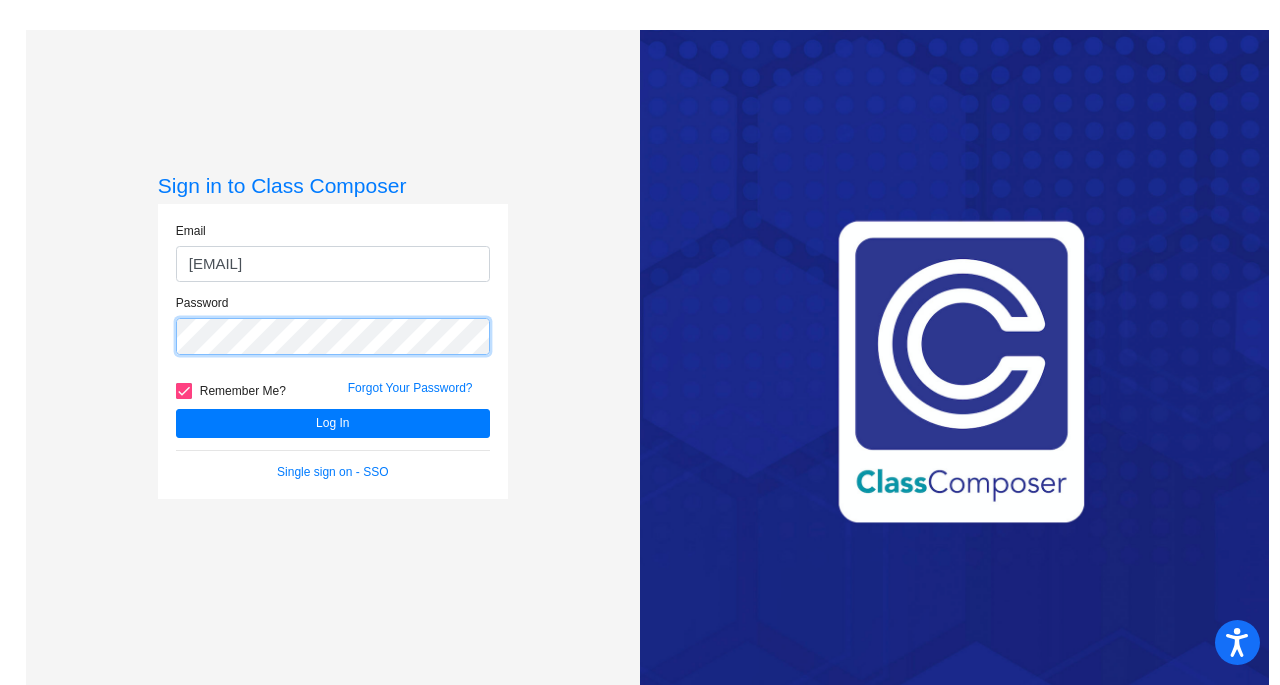 click on "Sign in to Class Composer Email ahrovat@cherrycreekschools.org Password   Remember Me? Forgot Your Password?  Log In   Single sign on - SSO" 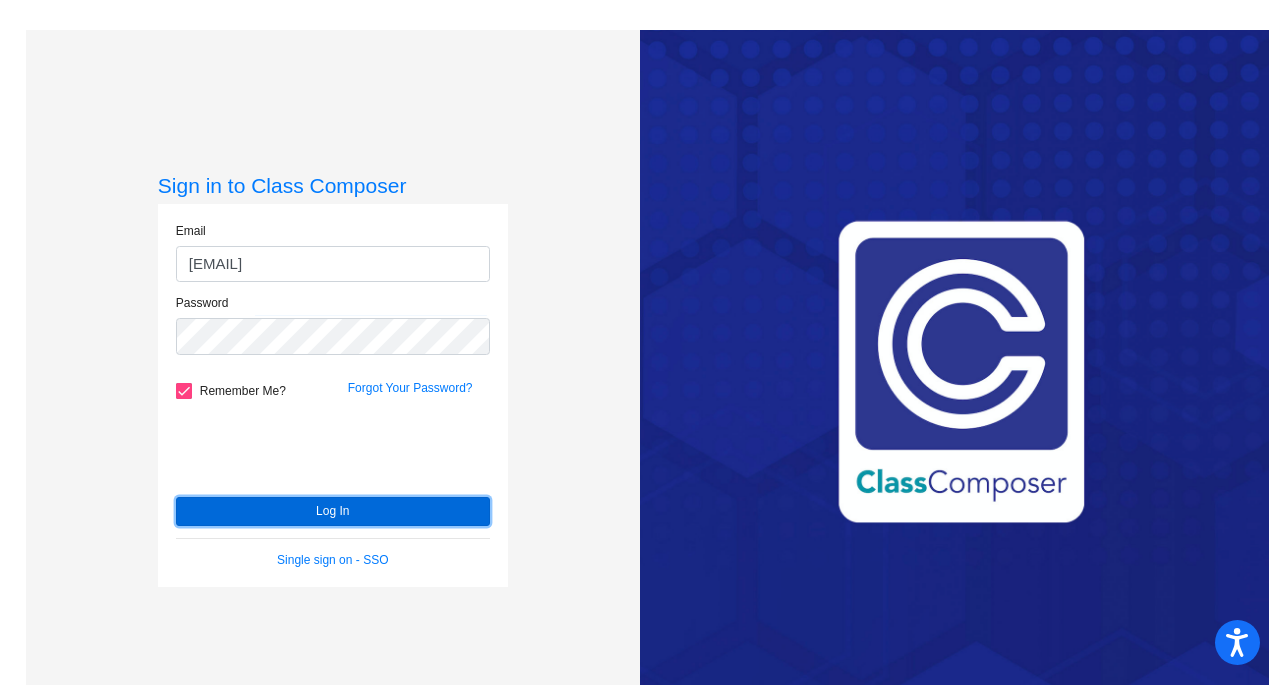 click on "Log In" 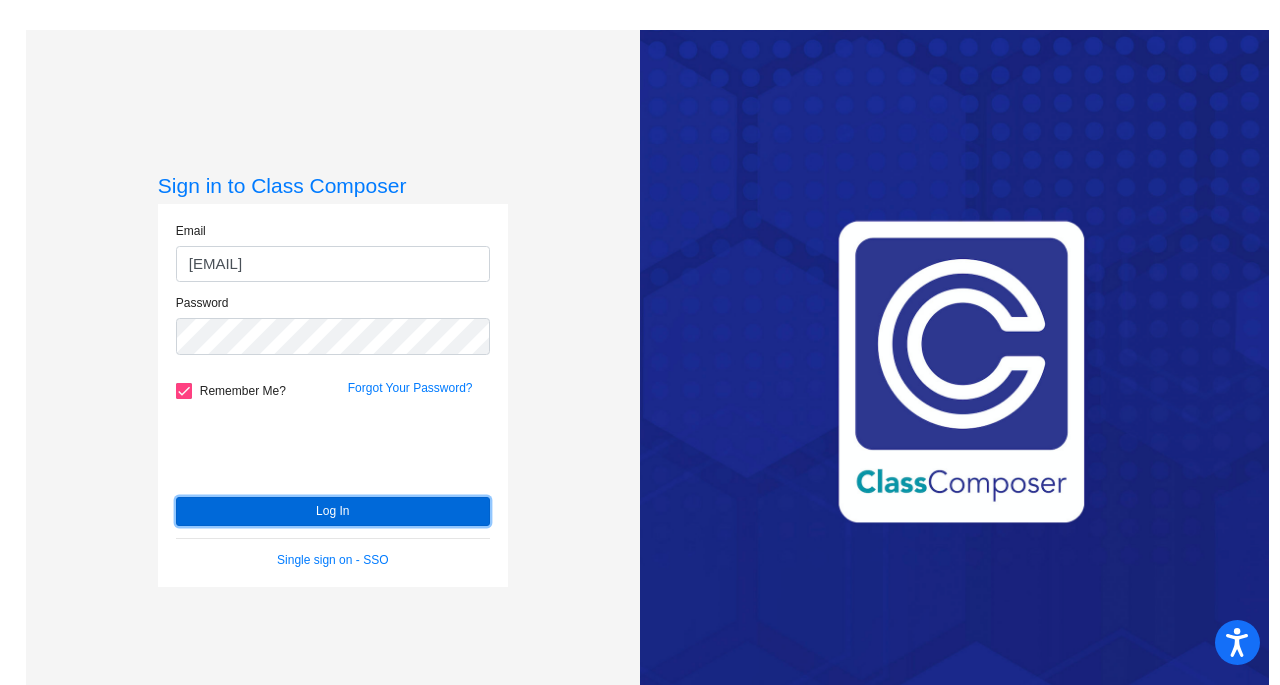 click on "Log In" 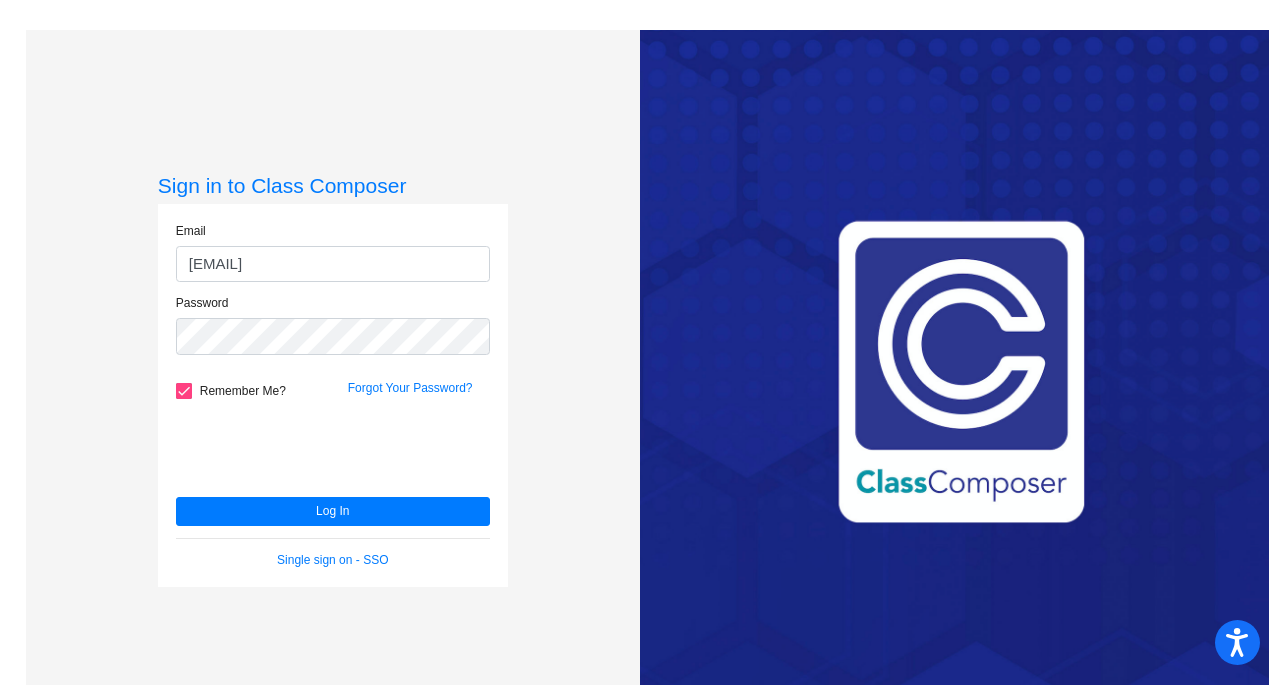 click on "Forgot Your Password?" 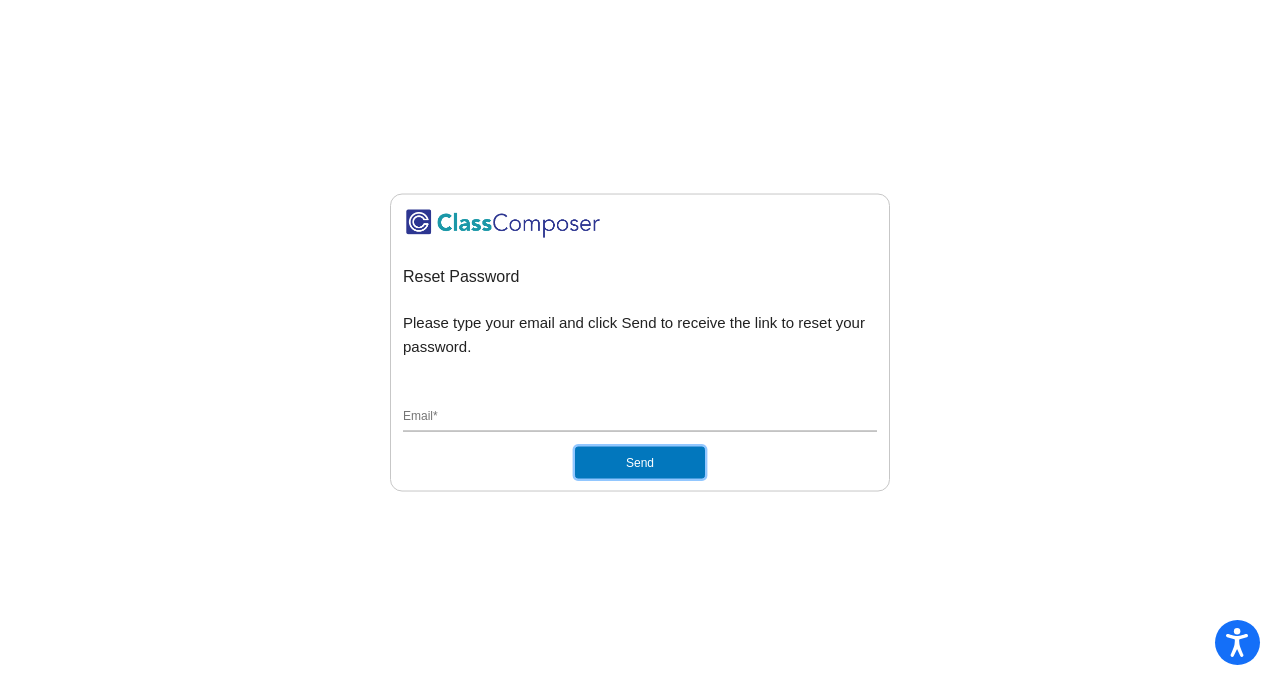 click on "Send" 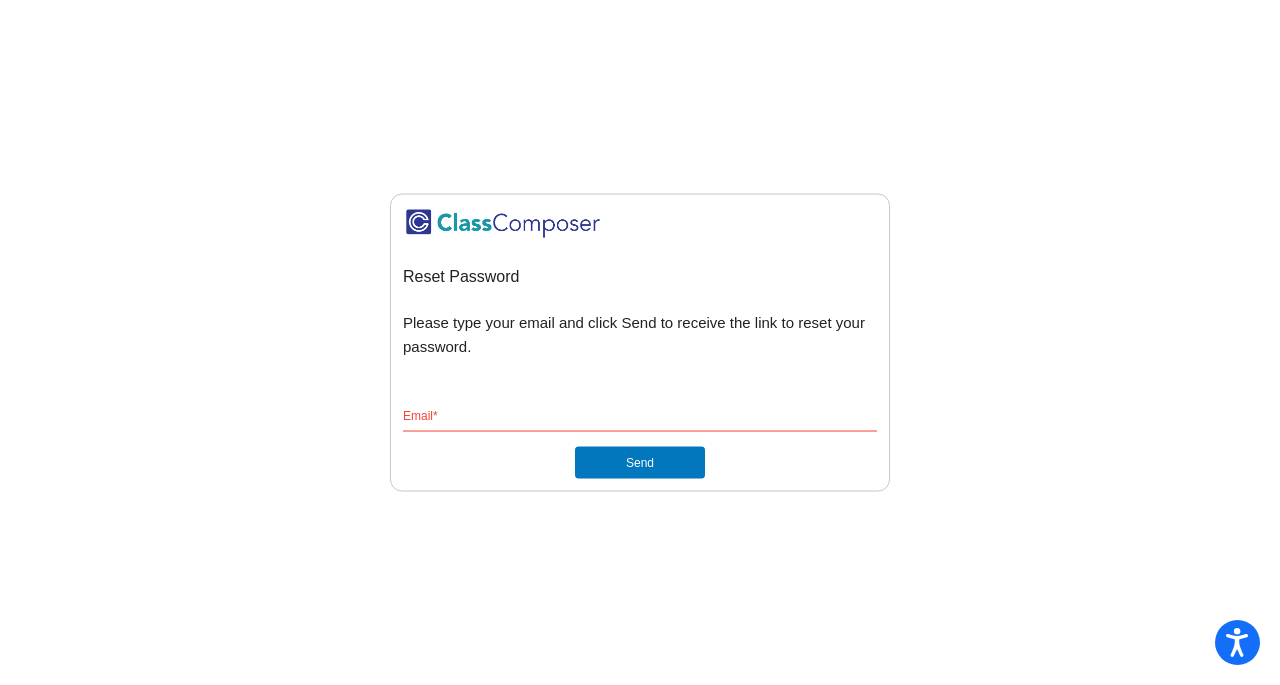 click on "Email  *" 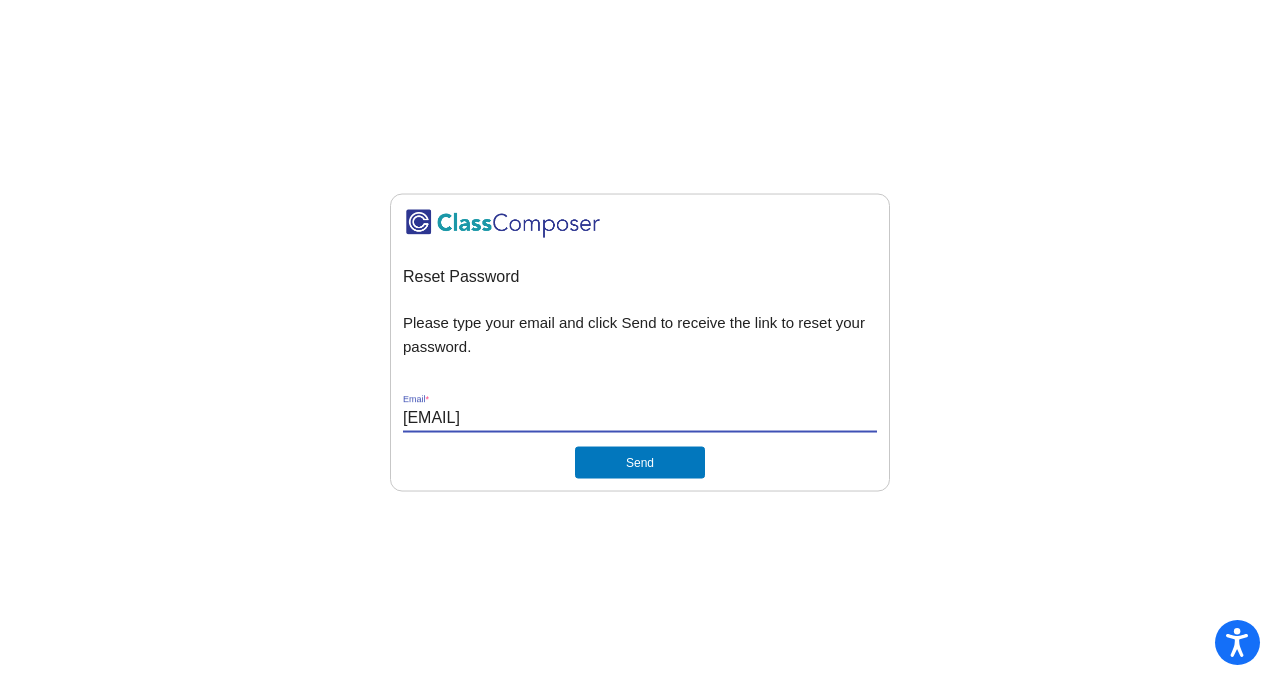 type on "[USERNAME]@[EXAMPLE.COM]" 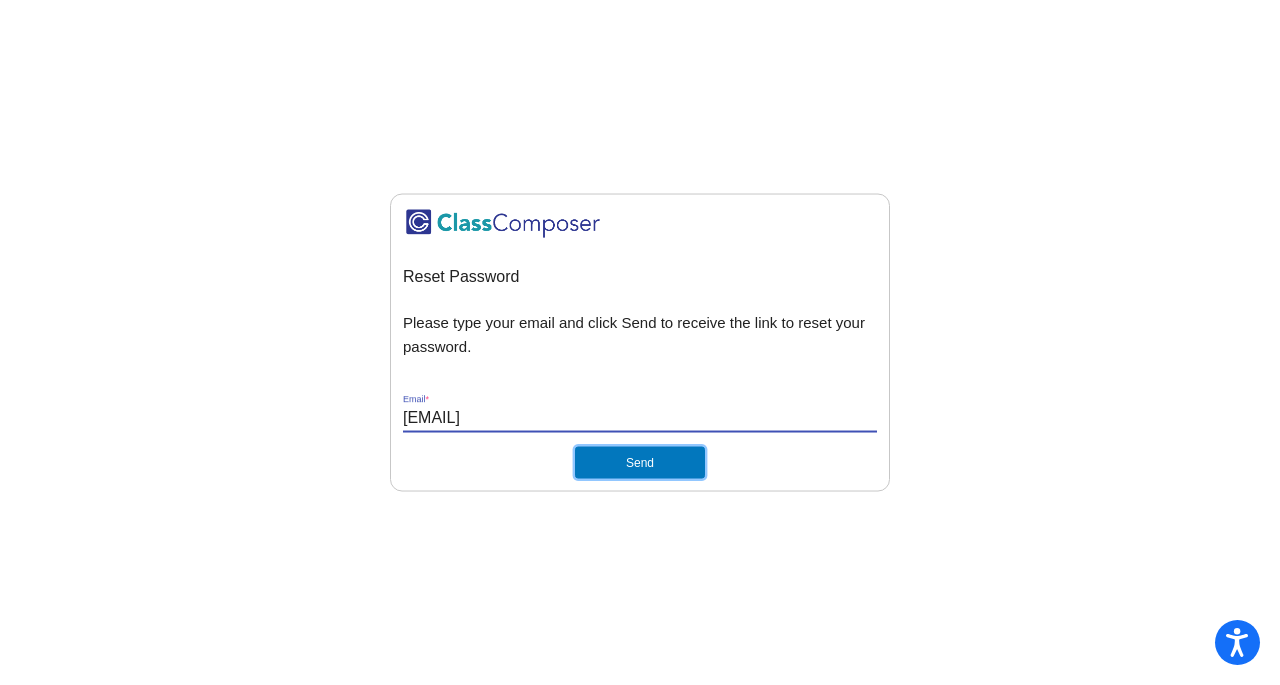 click on "Send" 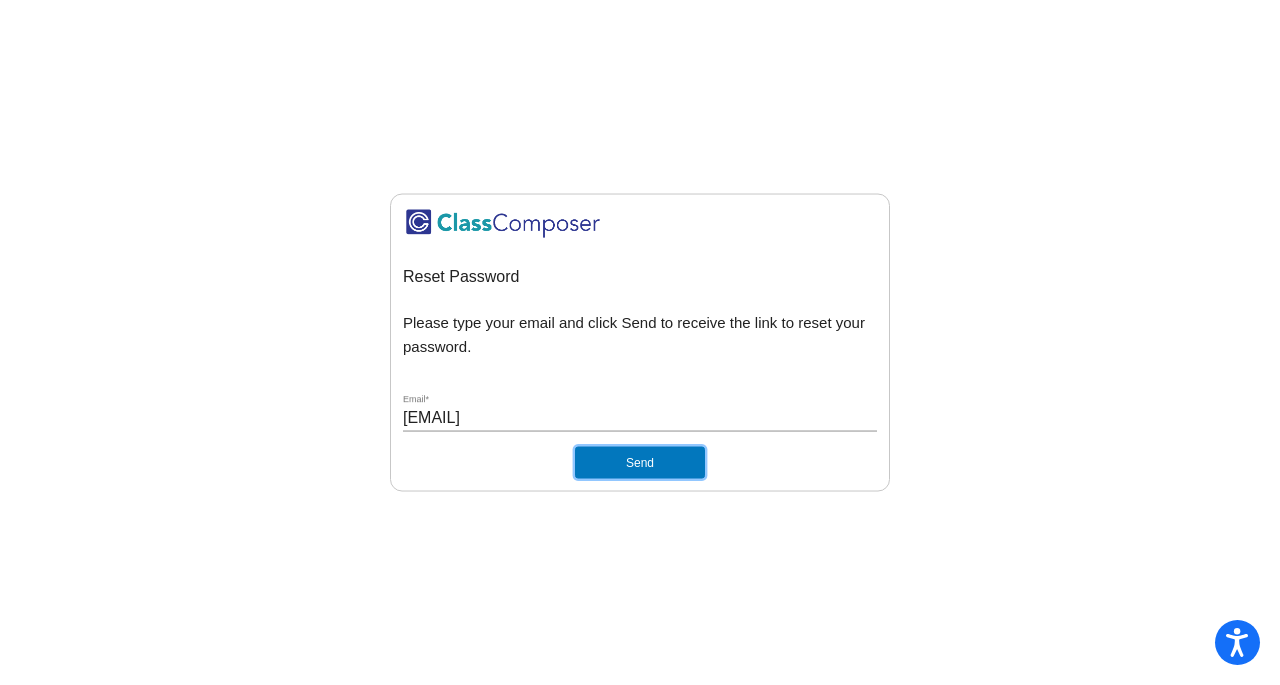 click on "Send" 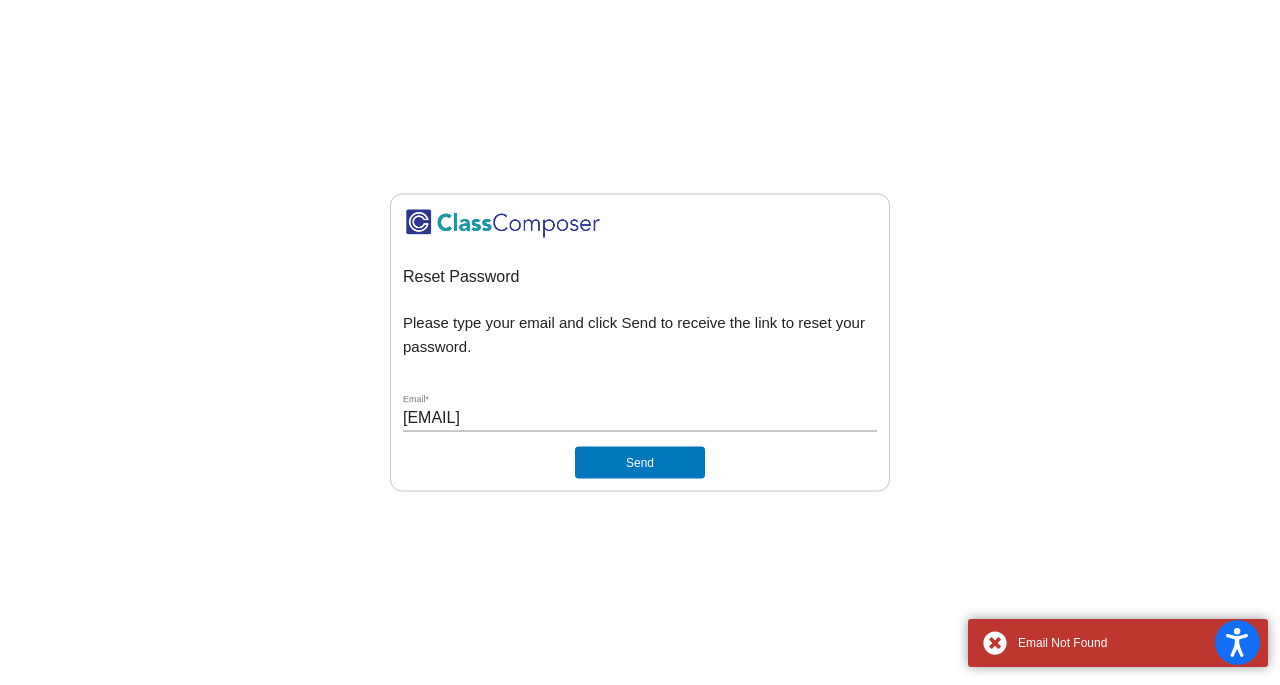 click on "Email Not Found" at bounding box center (1118, 643) 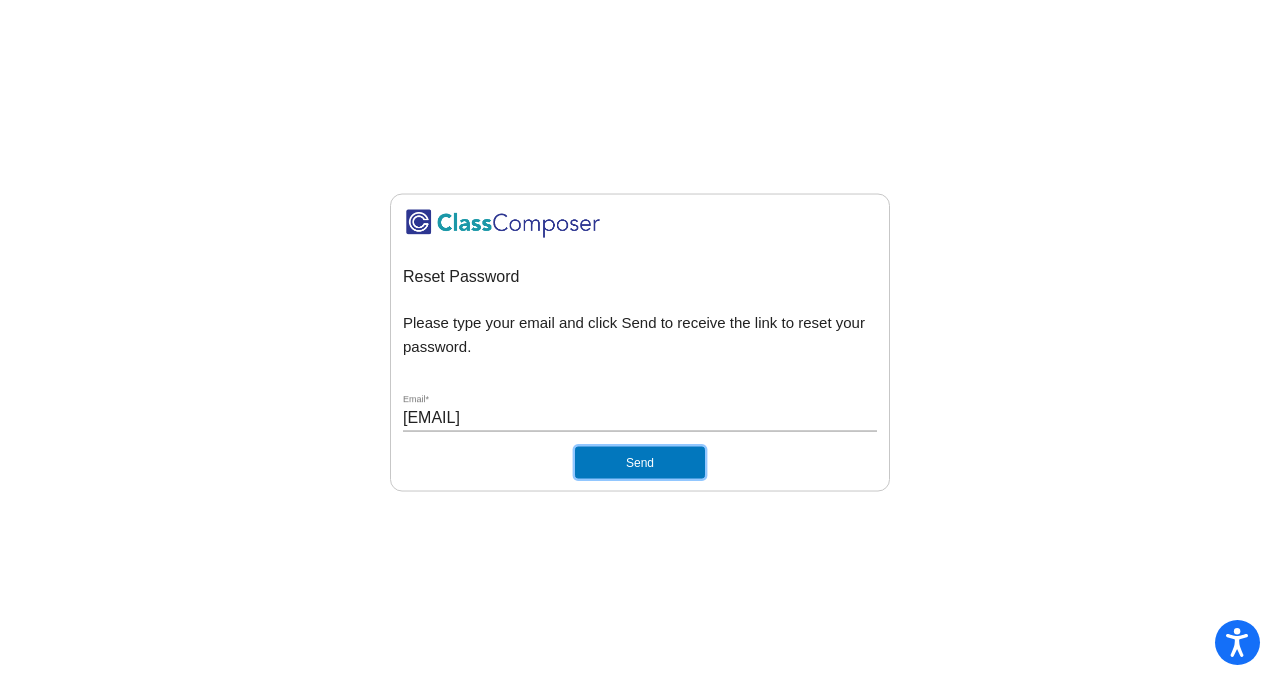 click on "Send" 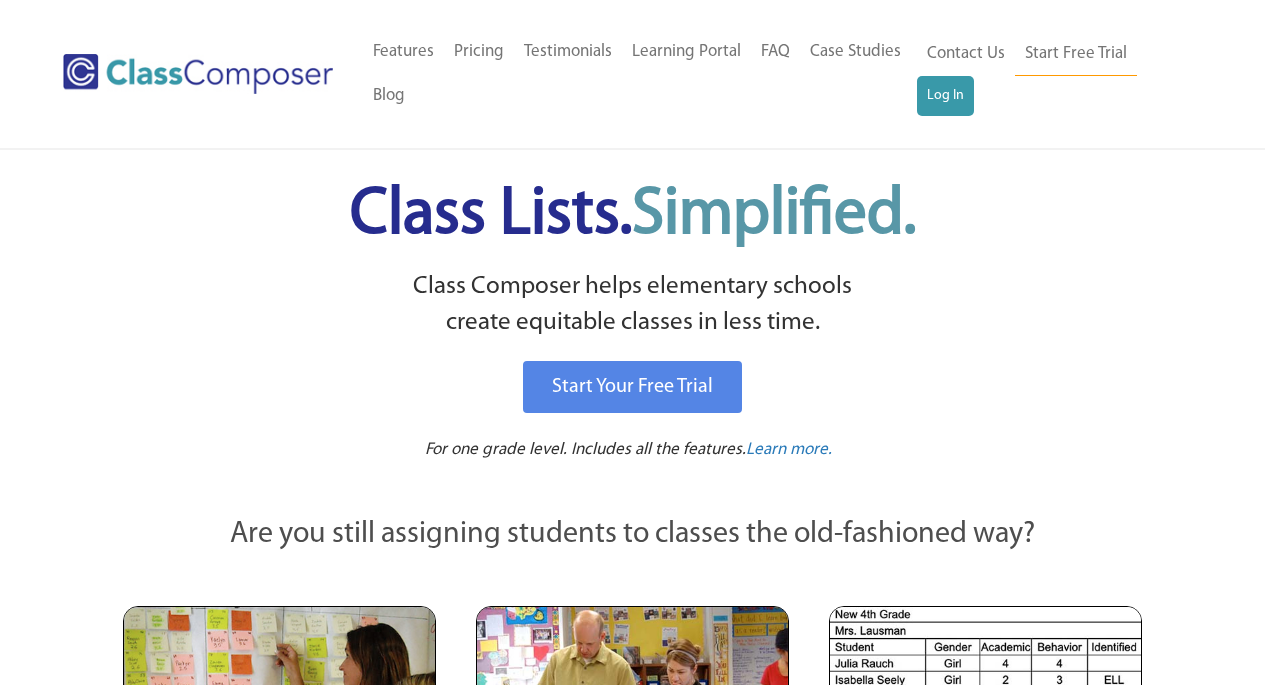 scroll, scrollTop: 0, scrollLeft: 0, axis: both 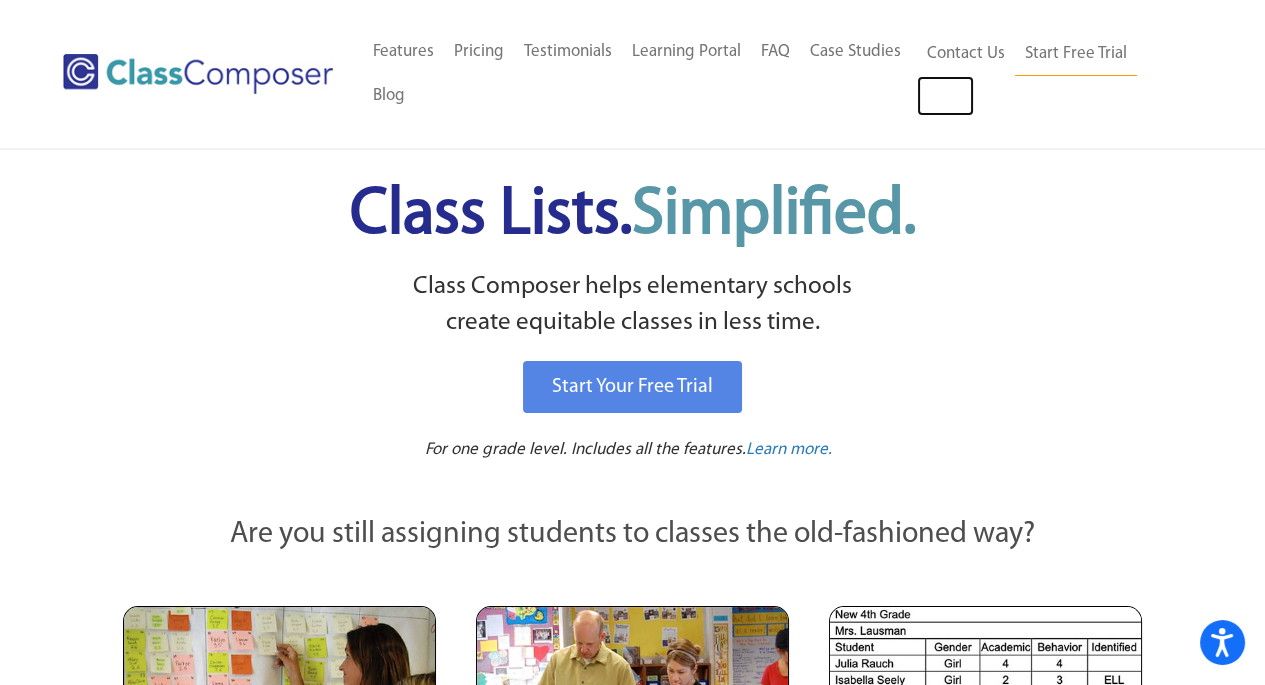 click on "Log In" at bounding box center [945, 96] 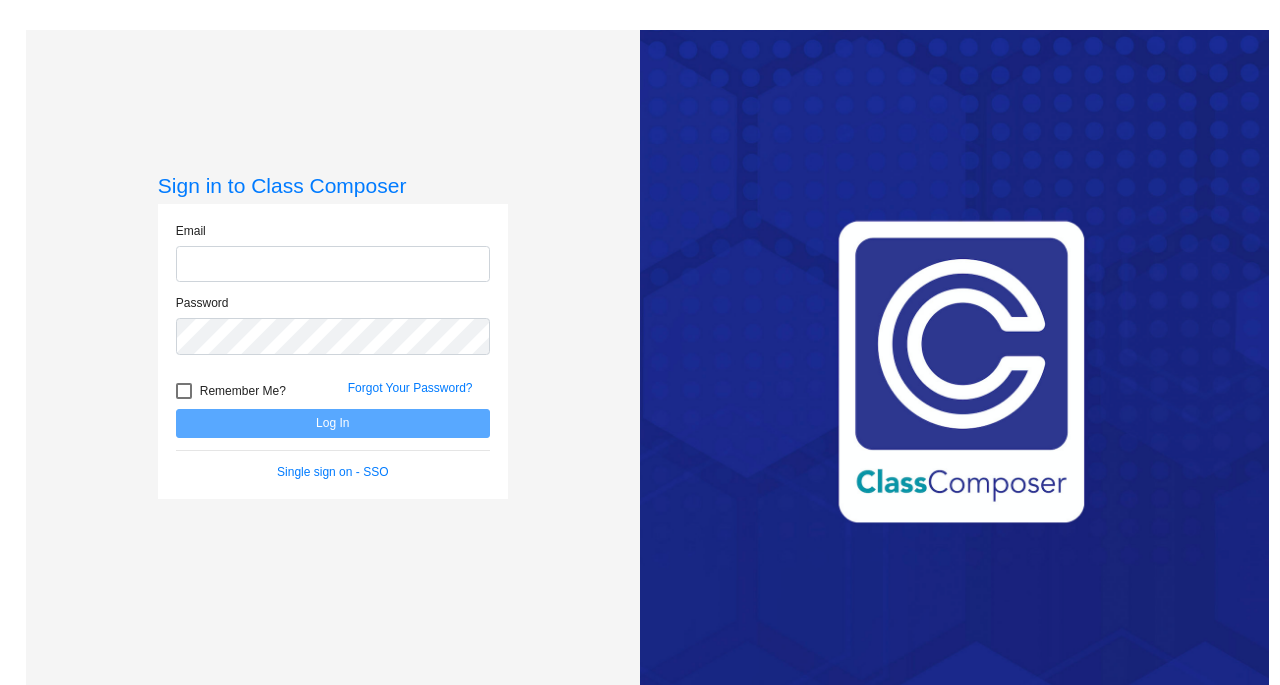 scroll, scrollTop: 0, scrollLeft: 0, axis: both 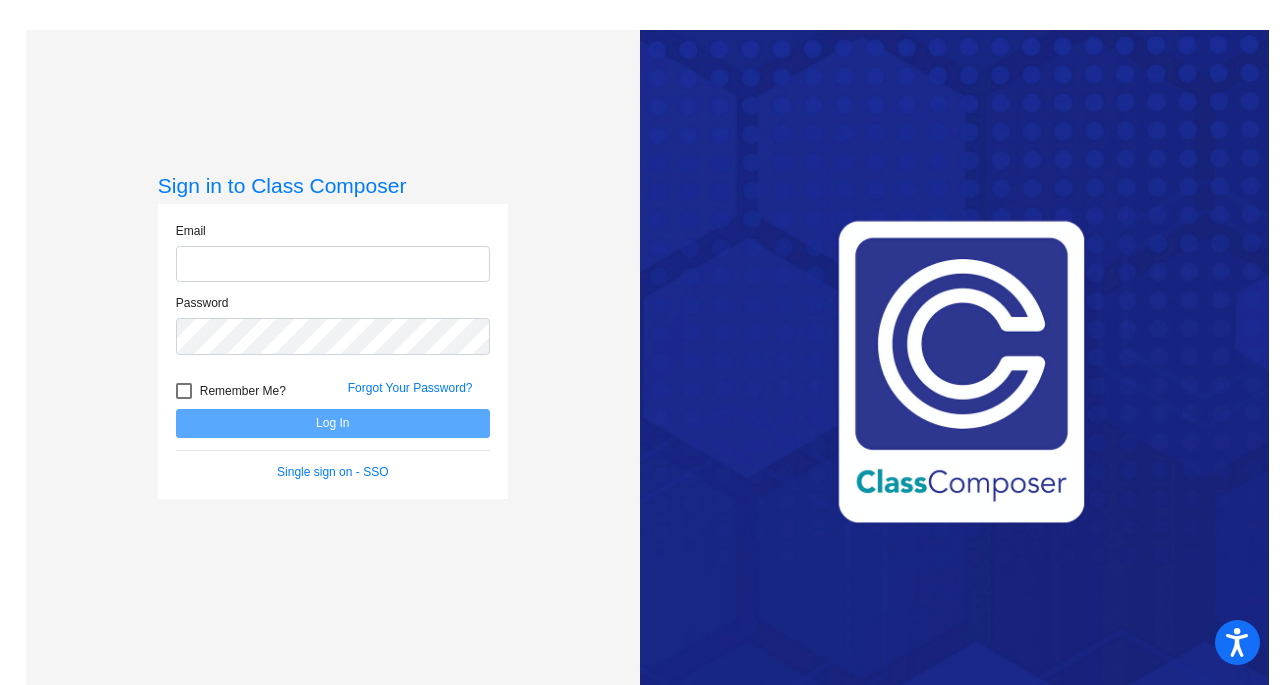 type on "[USERNAME]@[EXAMPLE.COM]" 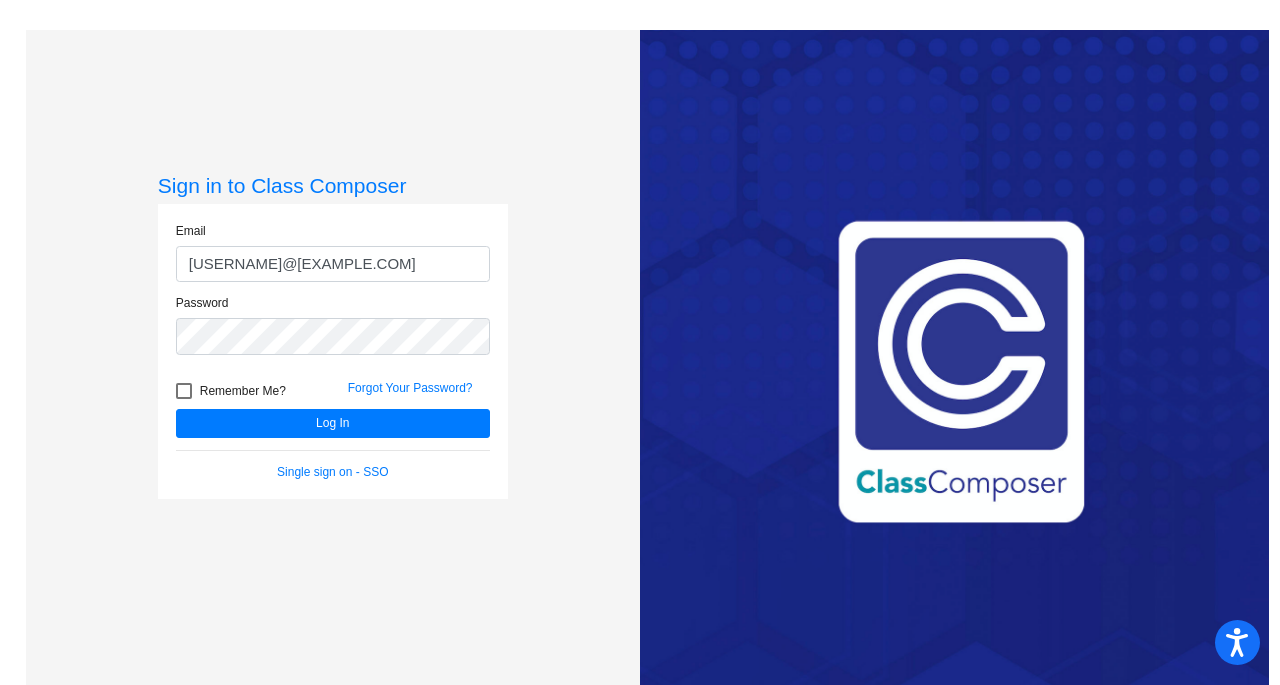 click on "Single sign on - SSO" 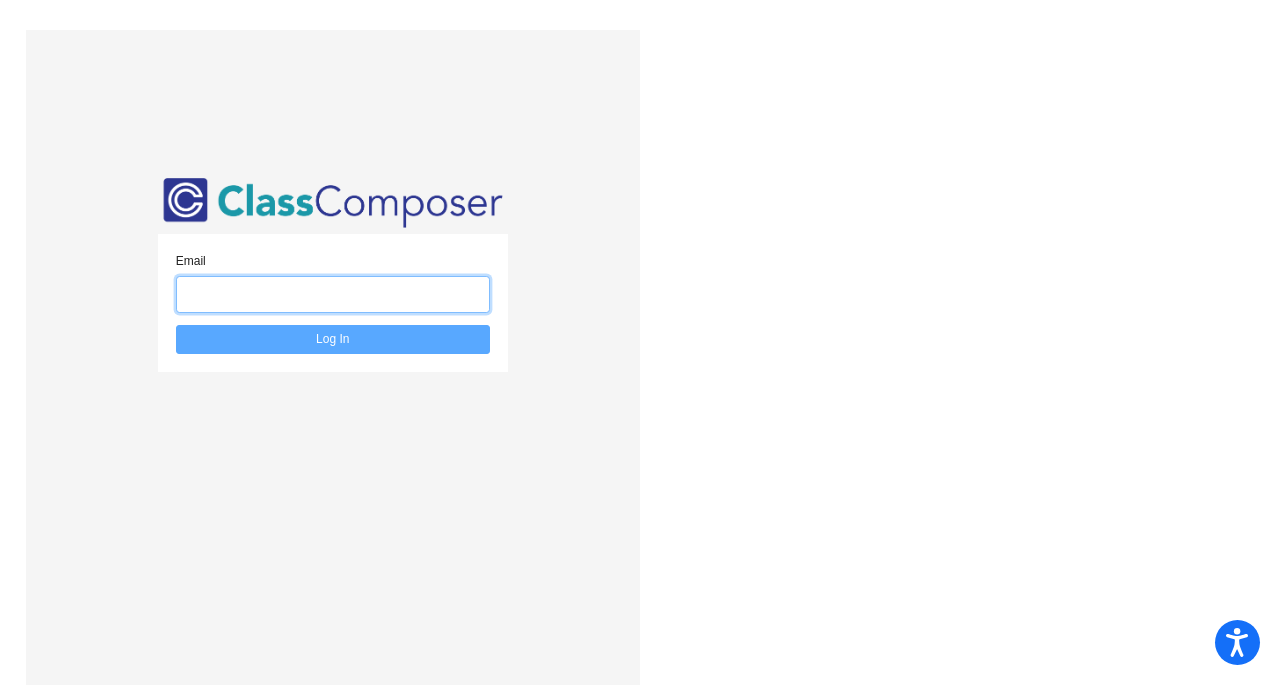 click 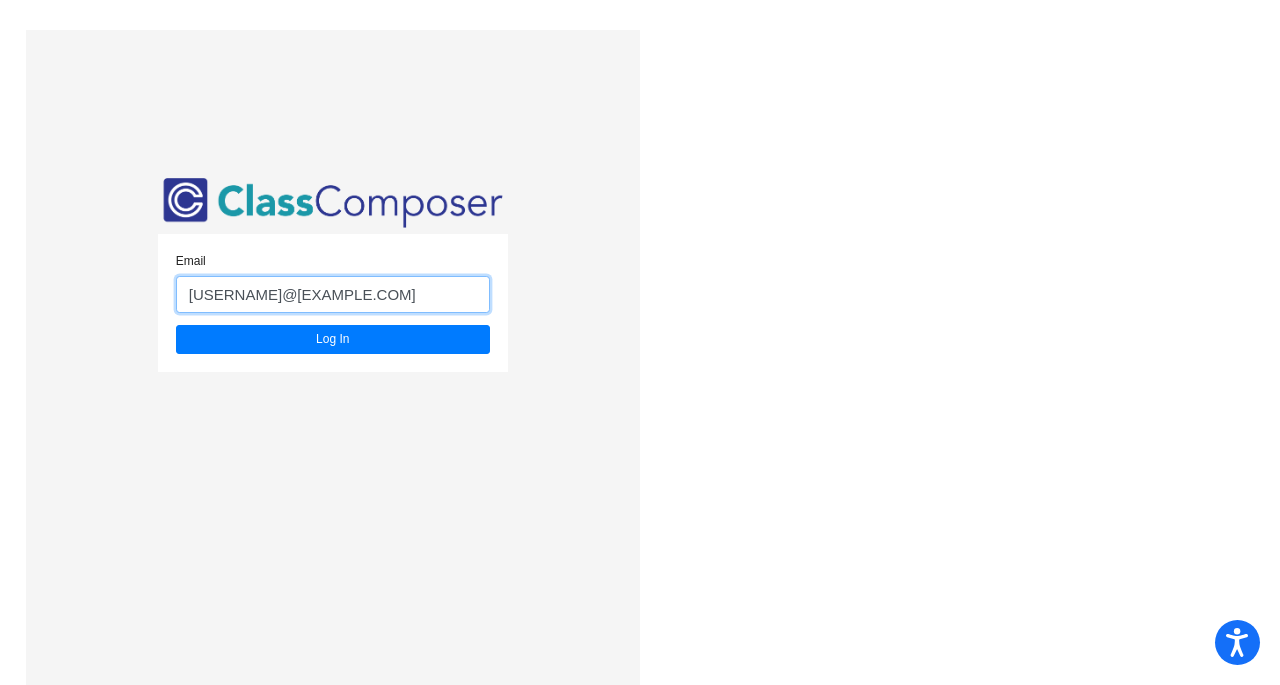 type on "[USERNAME]@[EXAMPLE.COM]" 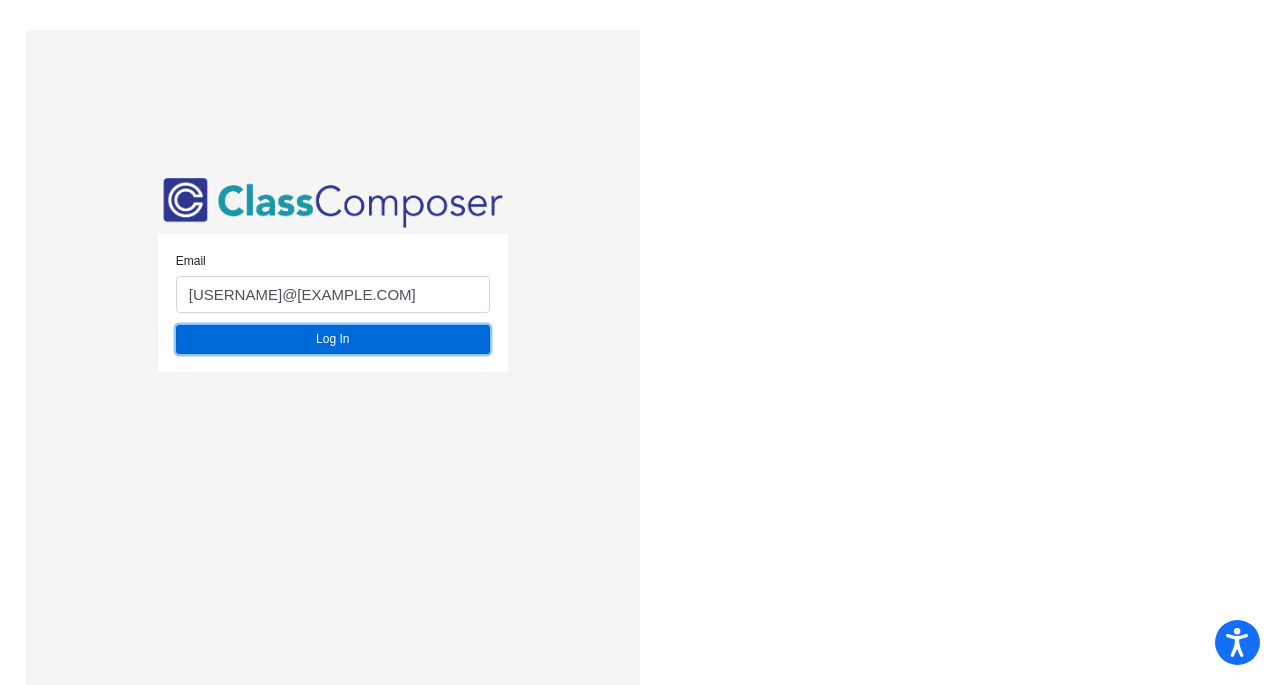 click on "Log In" 